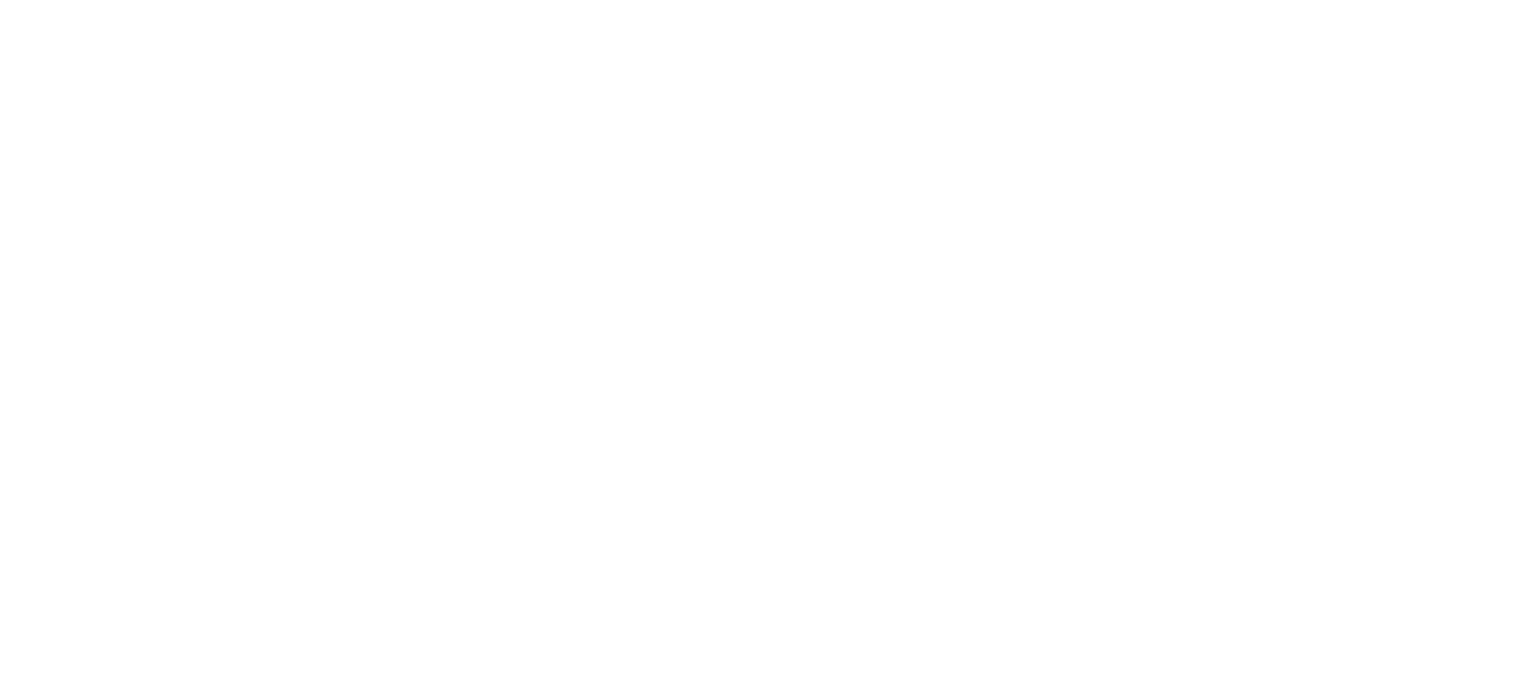 scroll, scrollTop: 0, scrollLeft: 0, axis: both 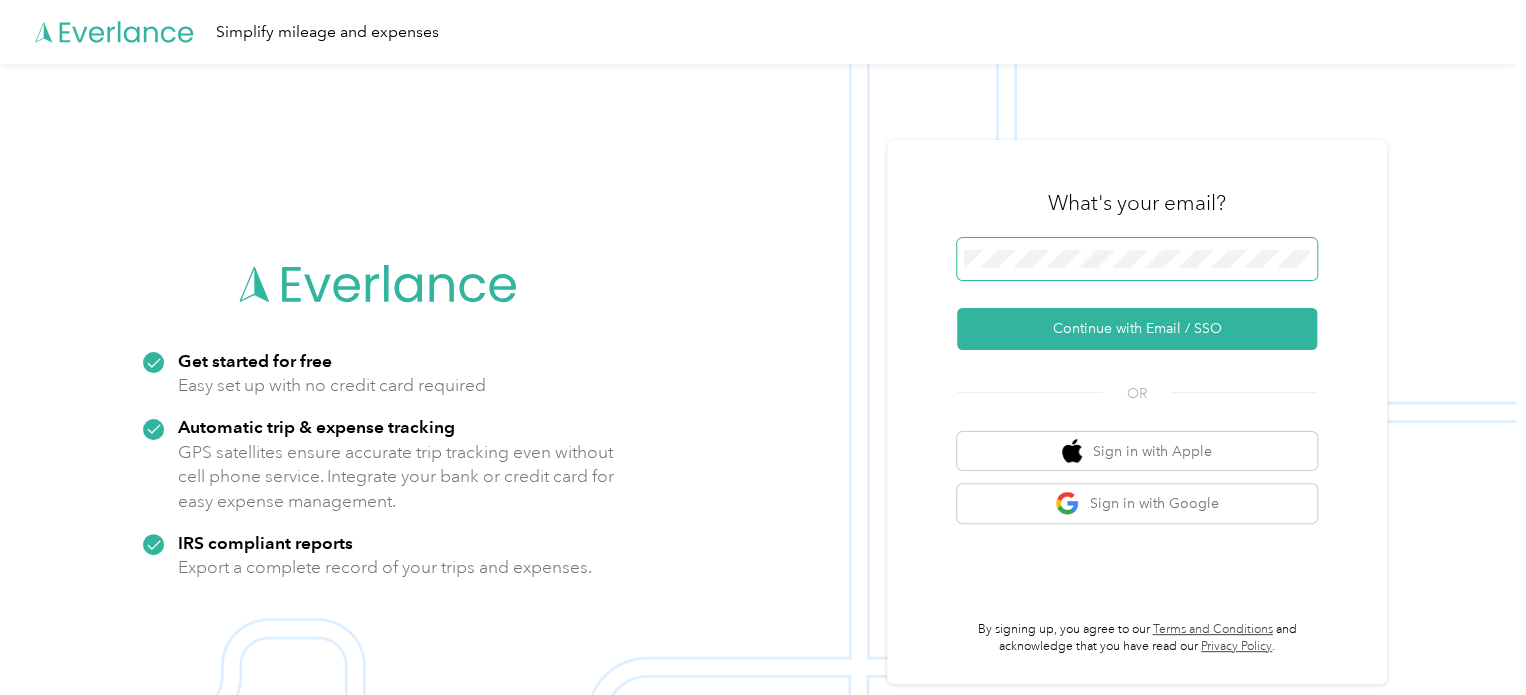 click at bounding box center (1137, 259) 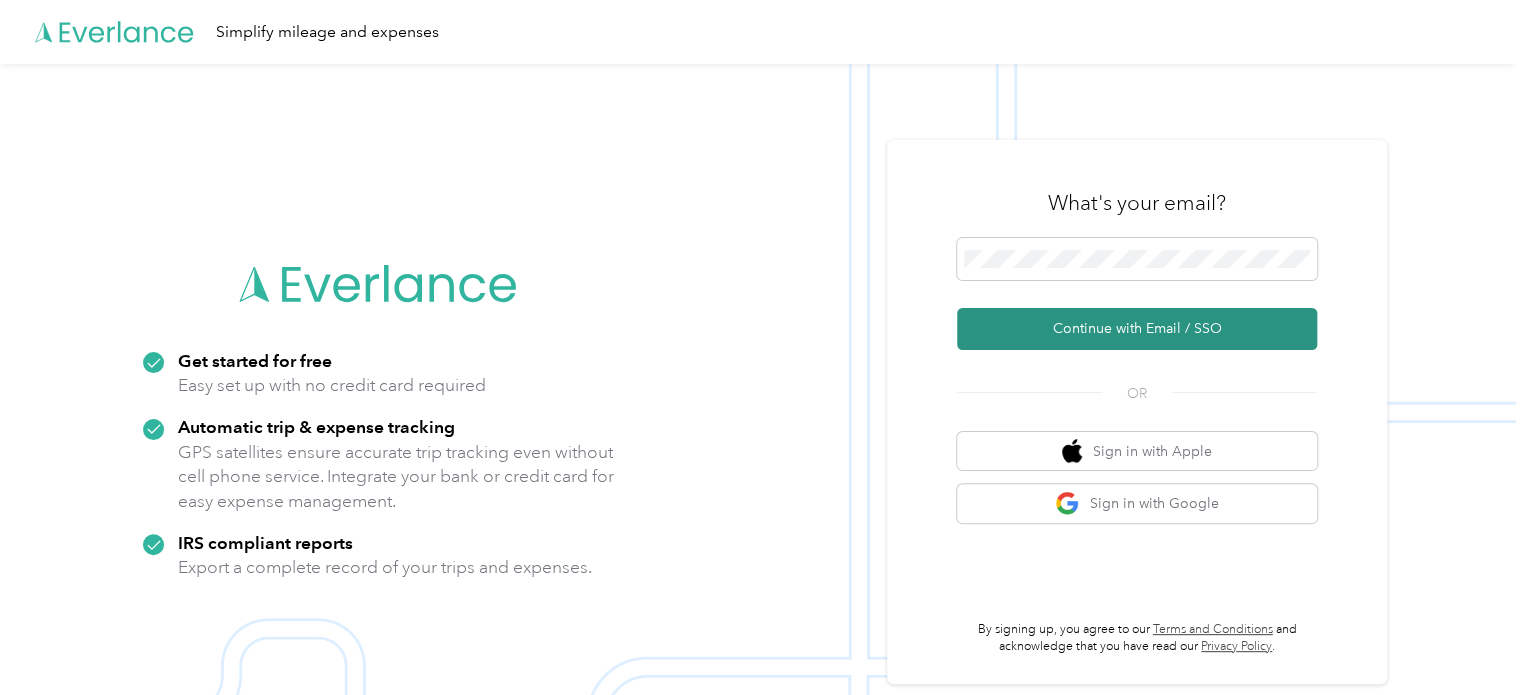 click on "Continue with Email / SSO" at bounding box center (1137, 329) 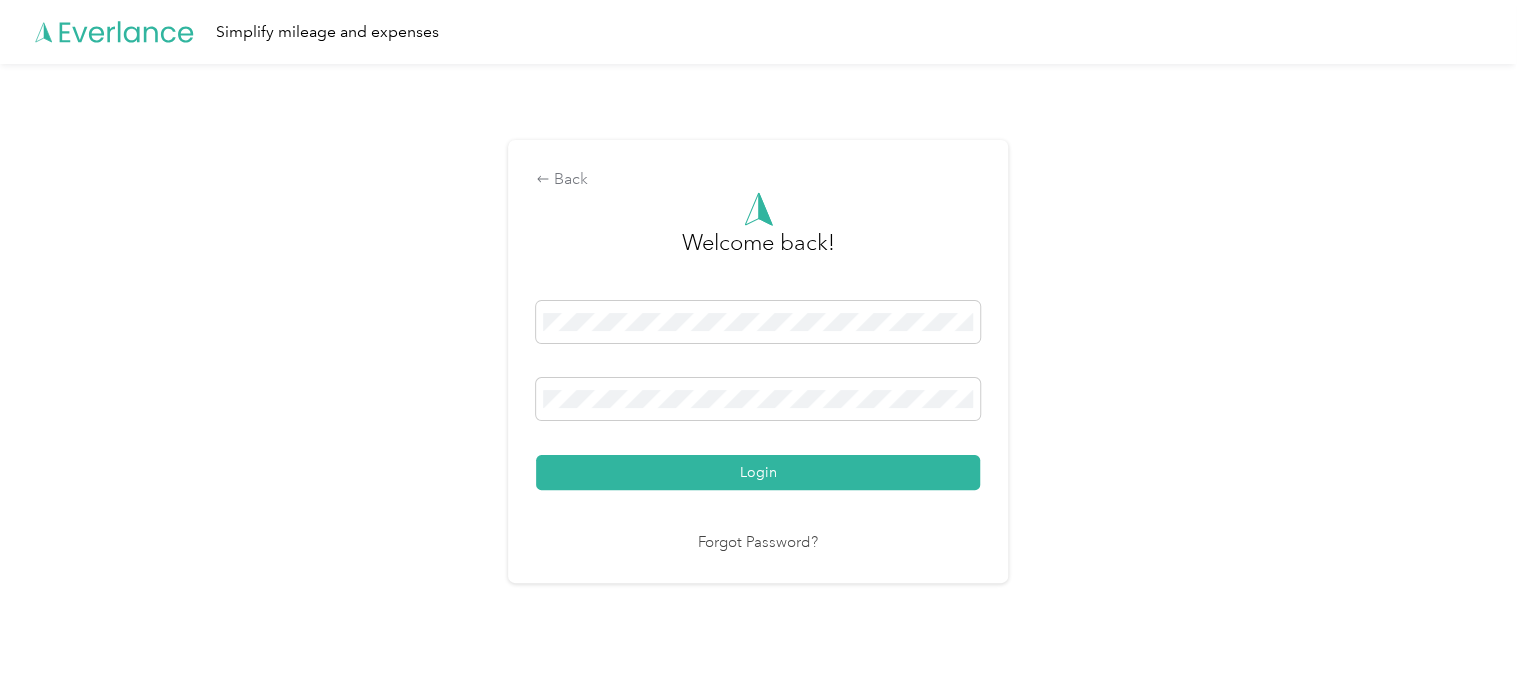 click on "Login" at bounding box center (758, 472) 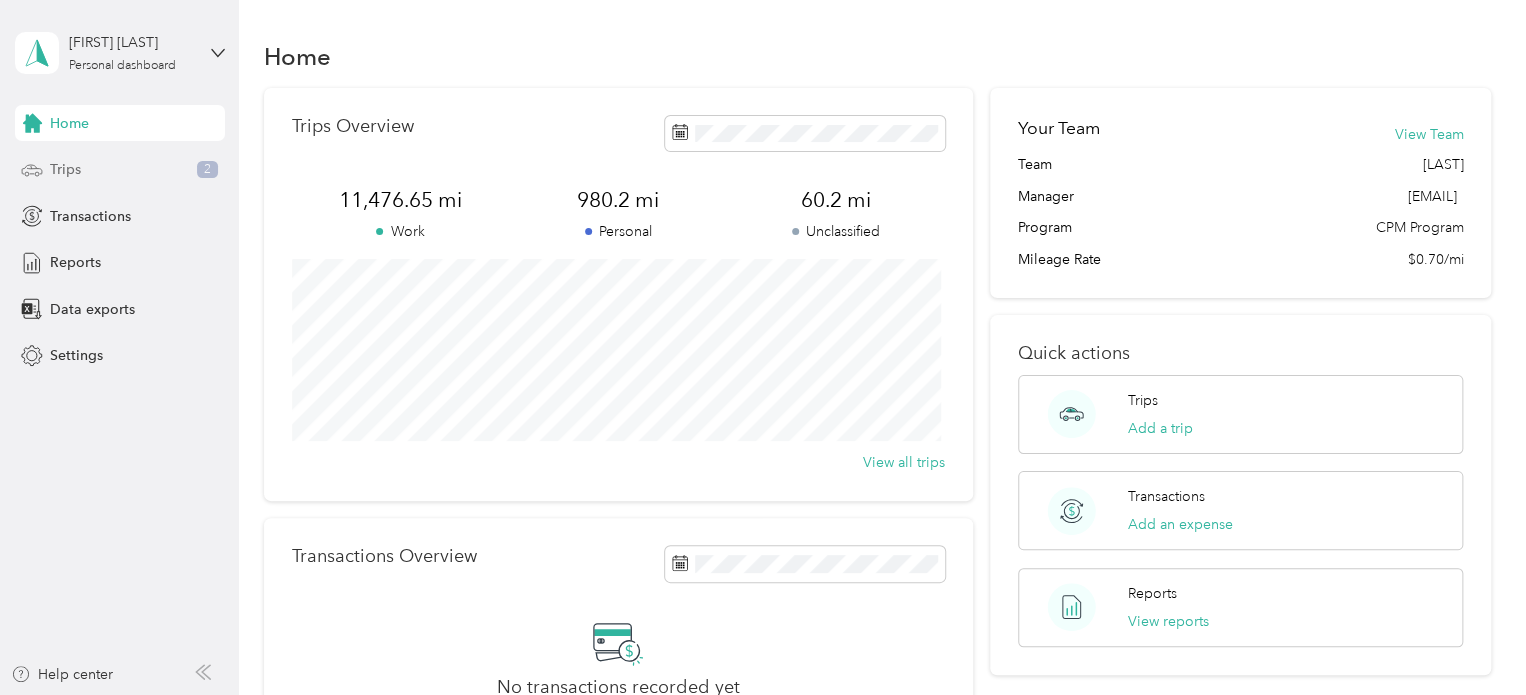 click on "Trips 2" at bounding box center [120, 170] 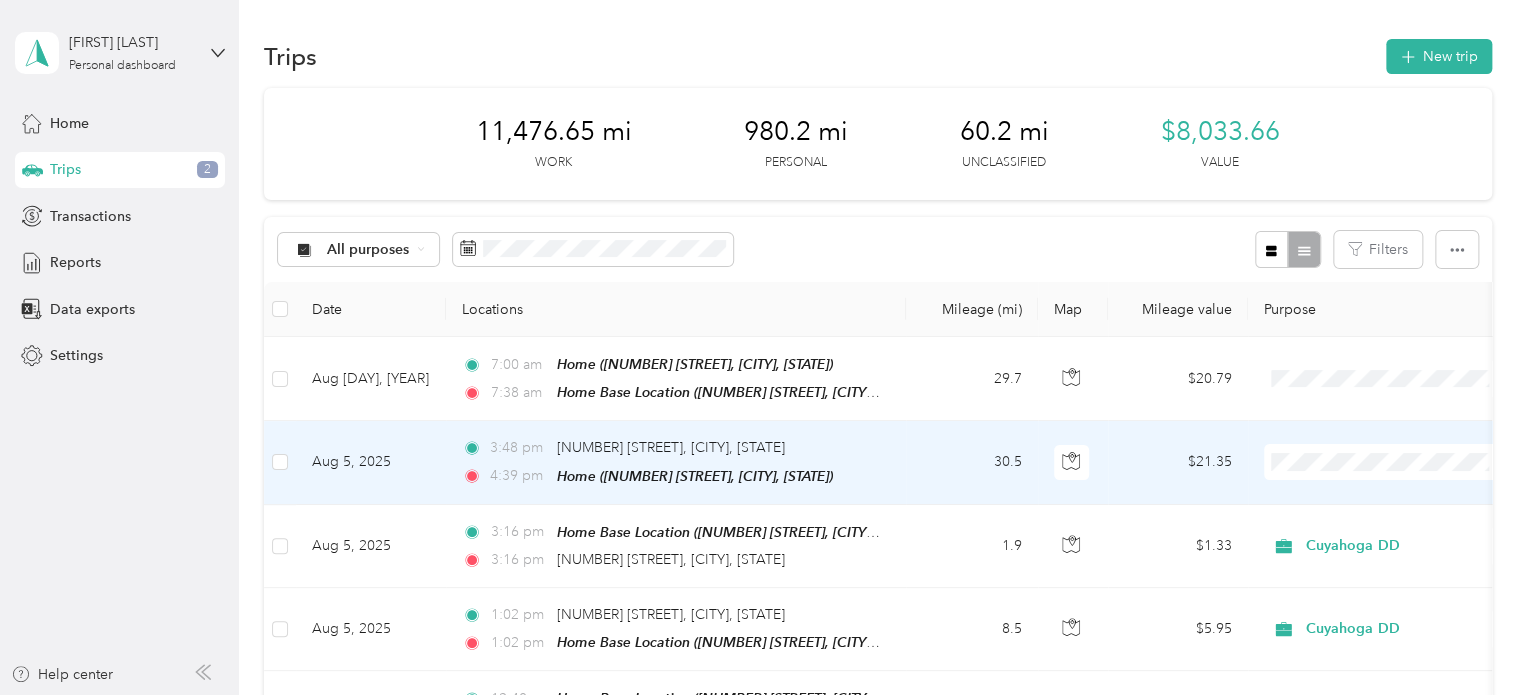 click on "30.5" at bounding box center [972, 462] 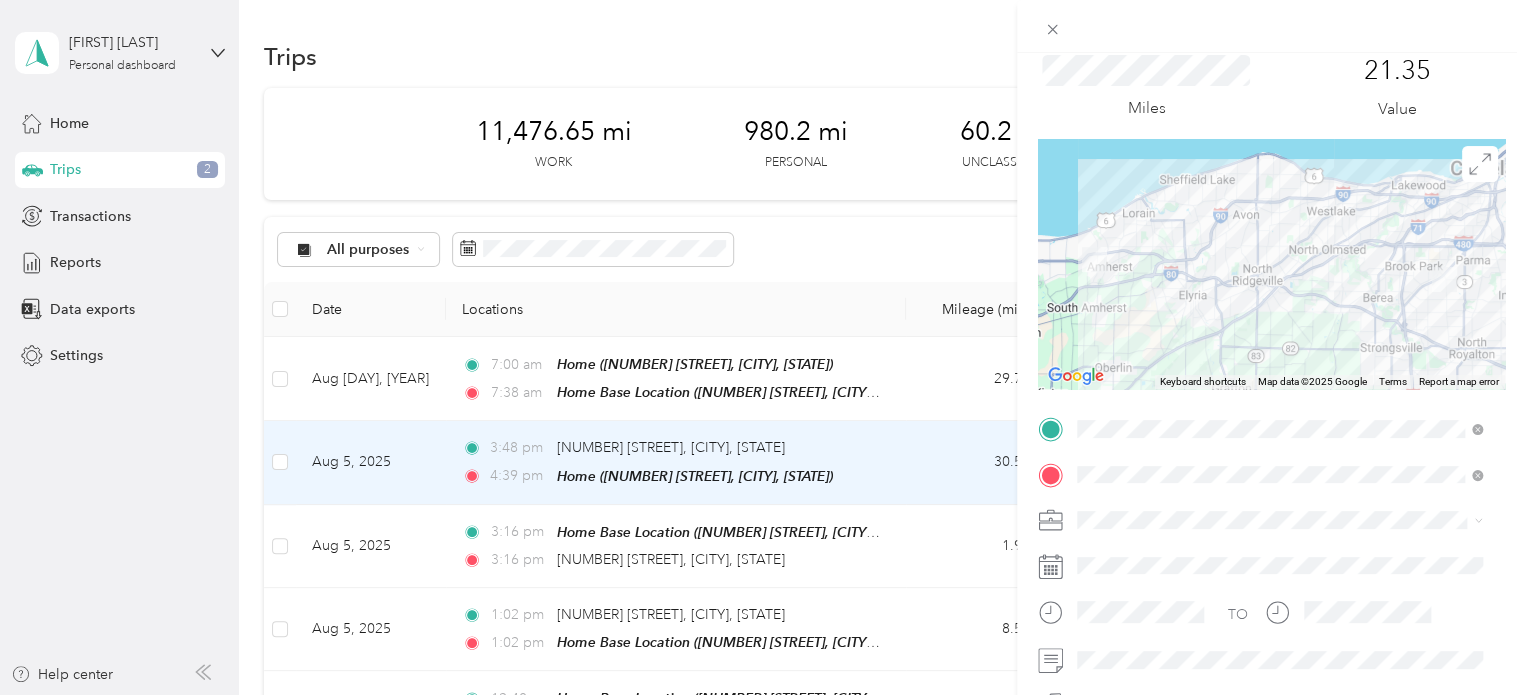 scroll, scrollTop: 100, scrollLeft: 0, axis: vertical 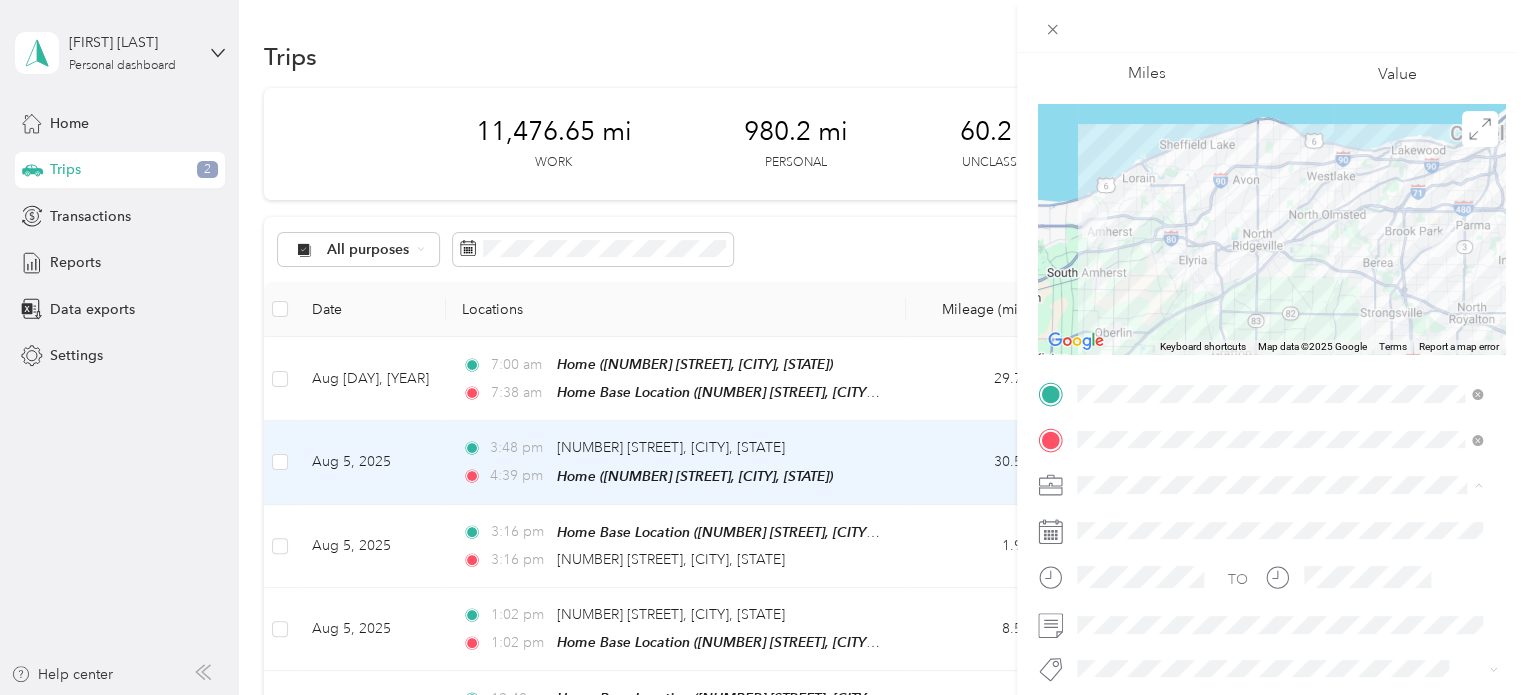 click on "Cuyahoga DD" at bounding box center [1279, 520] 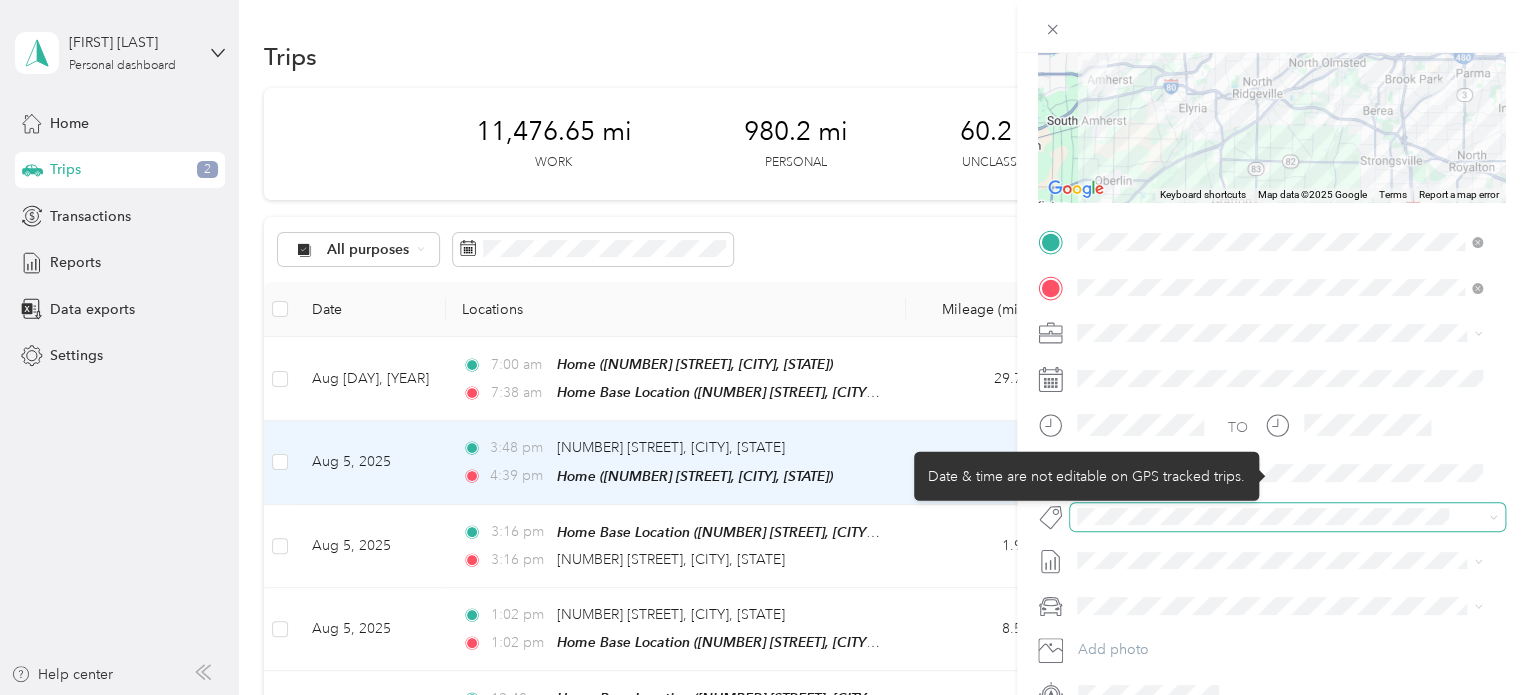 scroll, scrollTop: 300, scrollLeft: 0, axis: vertical 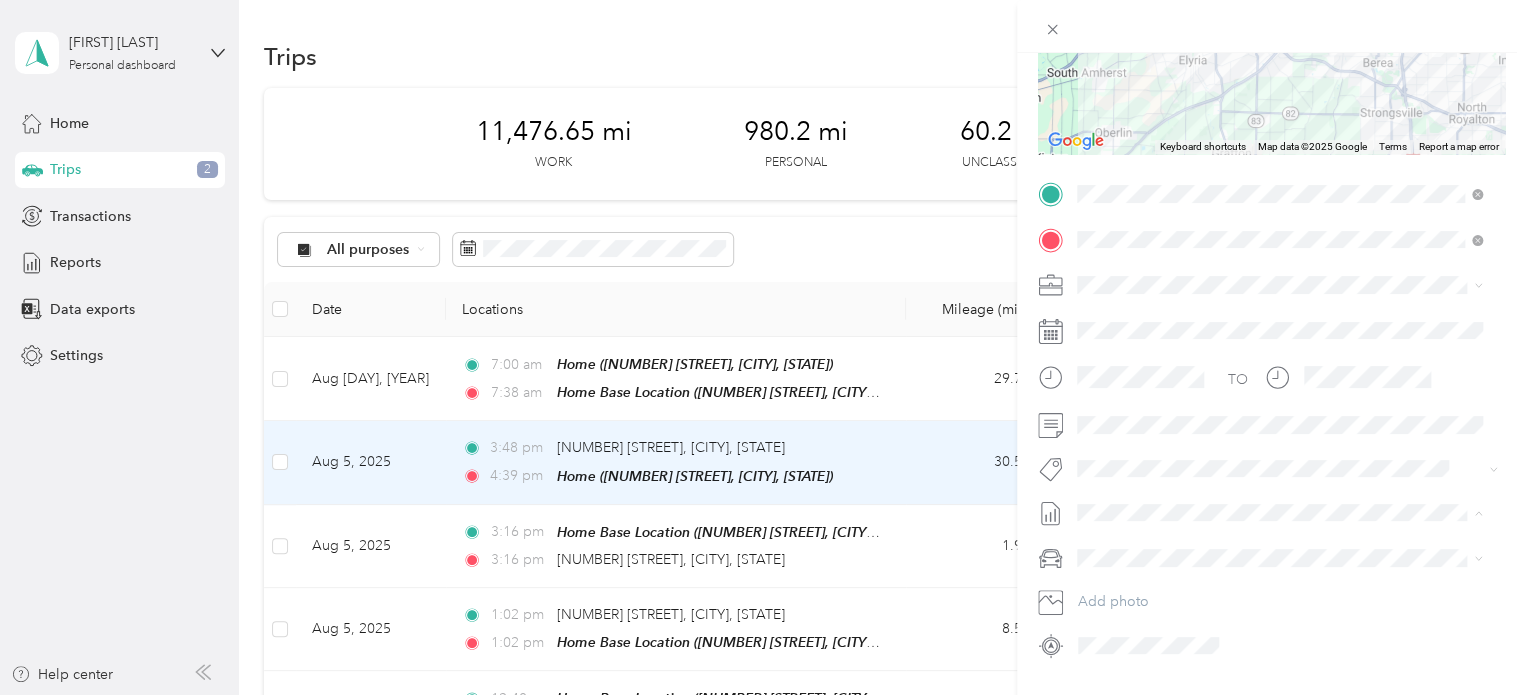 click on "End of July and August Mileage [YEAR]  Draft" at bounding box center (1279, 578) 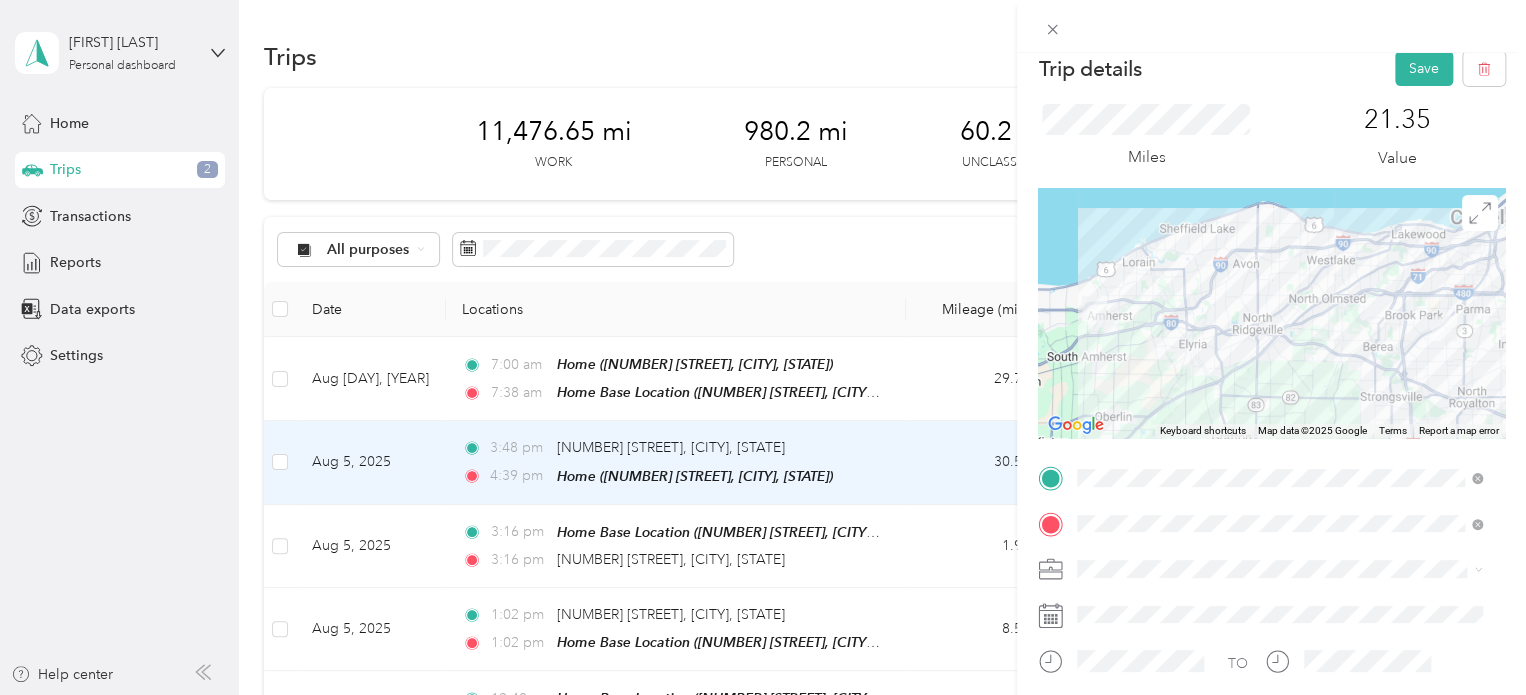 scroll, scrollTop: 0, scrollLeft: 0, axis: both 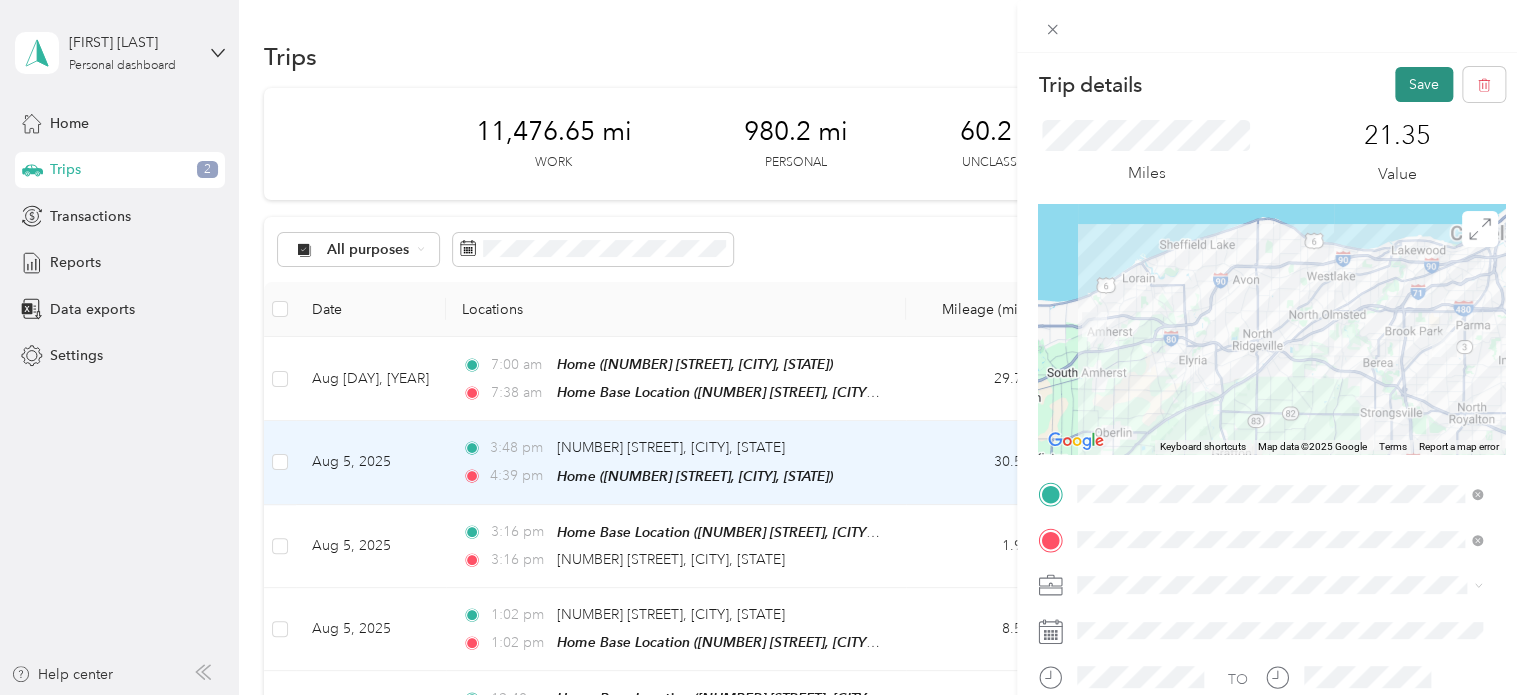 click on "Save" at bounding box center (1424, 84) 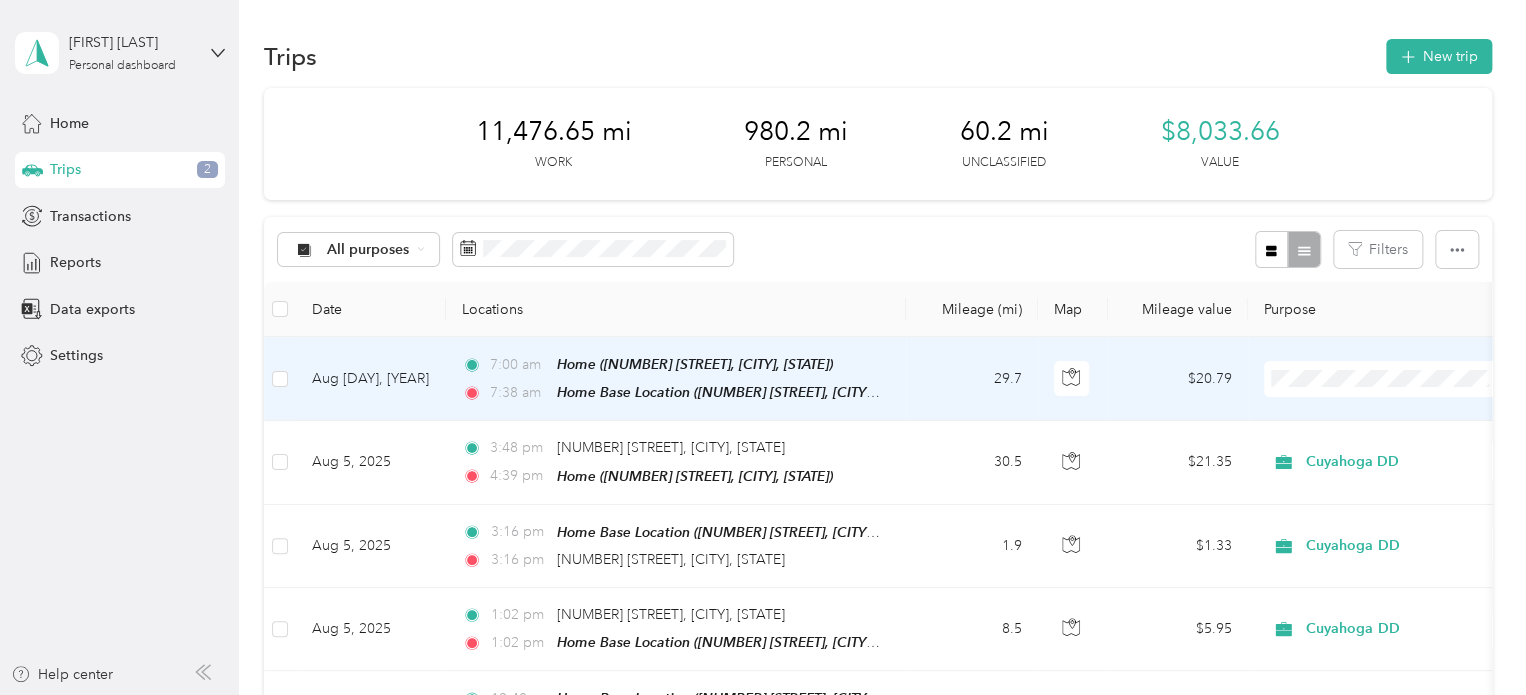 click on "$20.79" at bounding box center [1178, 379] 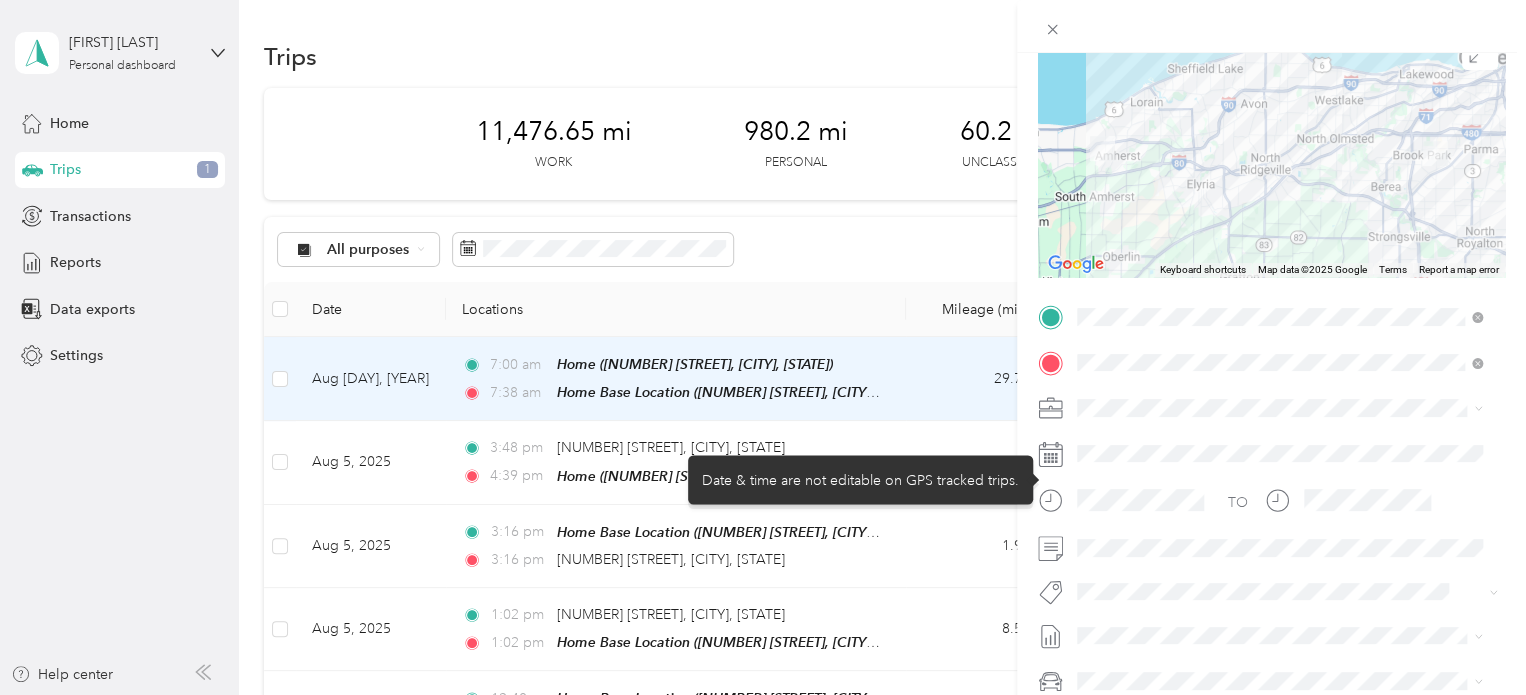 scroll, scrollTop: 200, scrollLeft: 0, axis: vertical 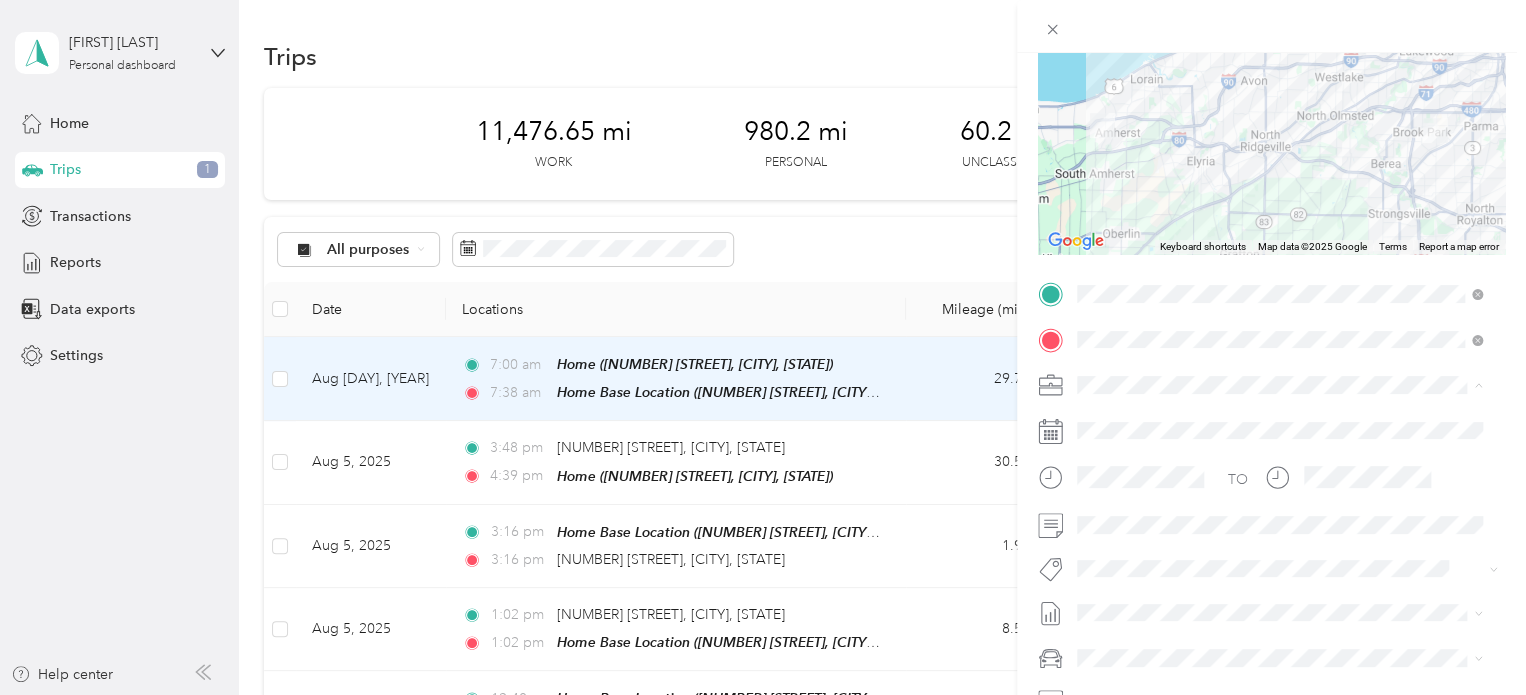 click on "Cuyahoga DD" at bounding box center [1279, 420] 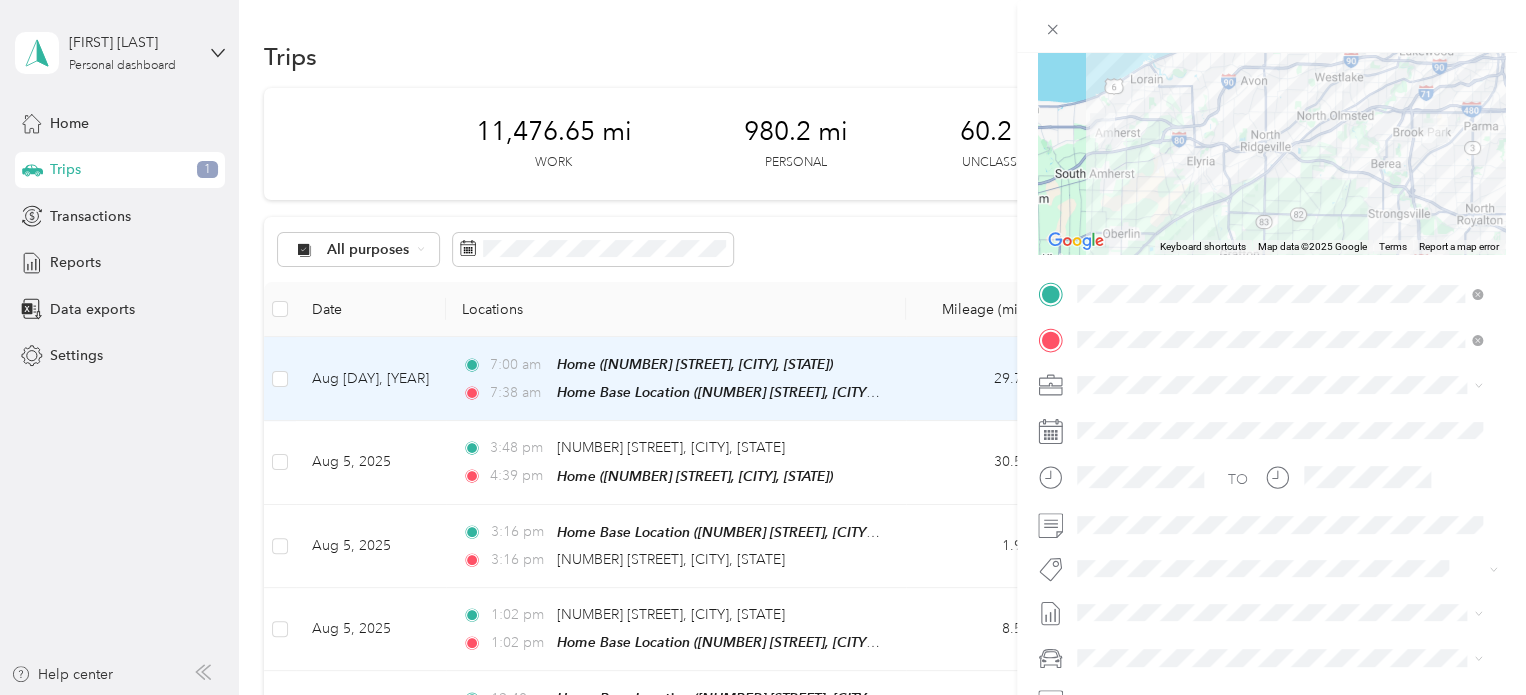 scroll, scrollTop: 300, scrollLeft: 0, axis: vertical 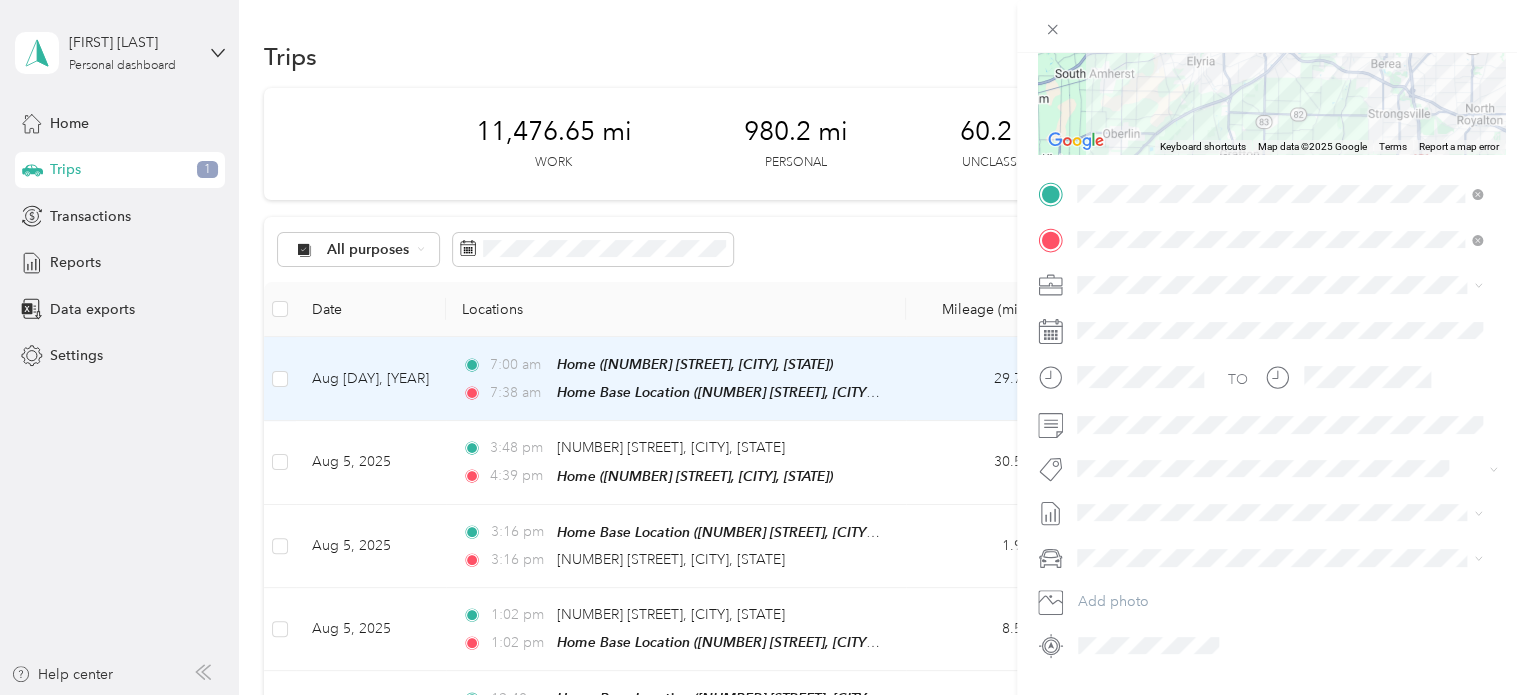 click on "End of July and August Mileage [YEAR]  Draft" at bounding box center [1279, 570] 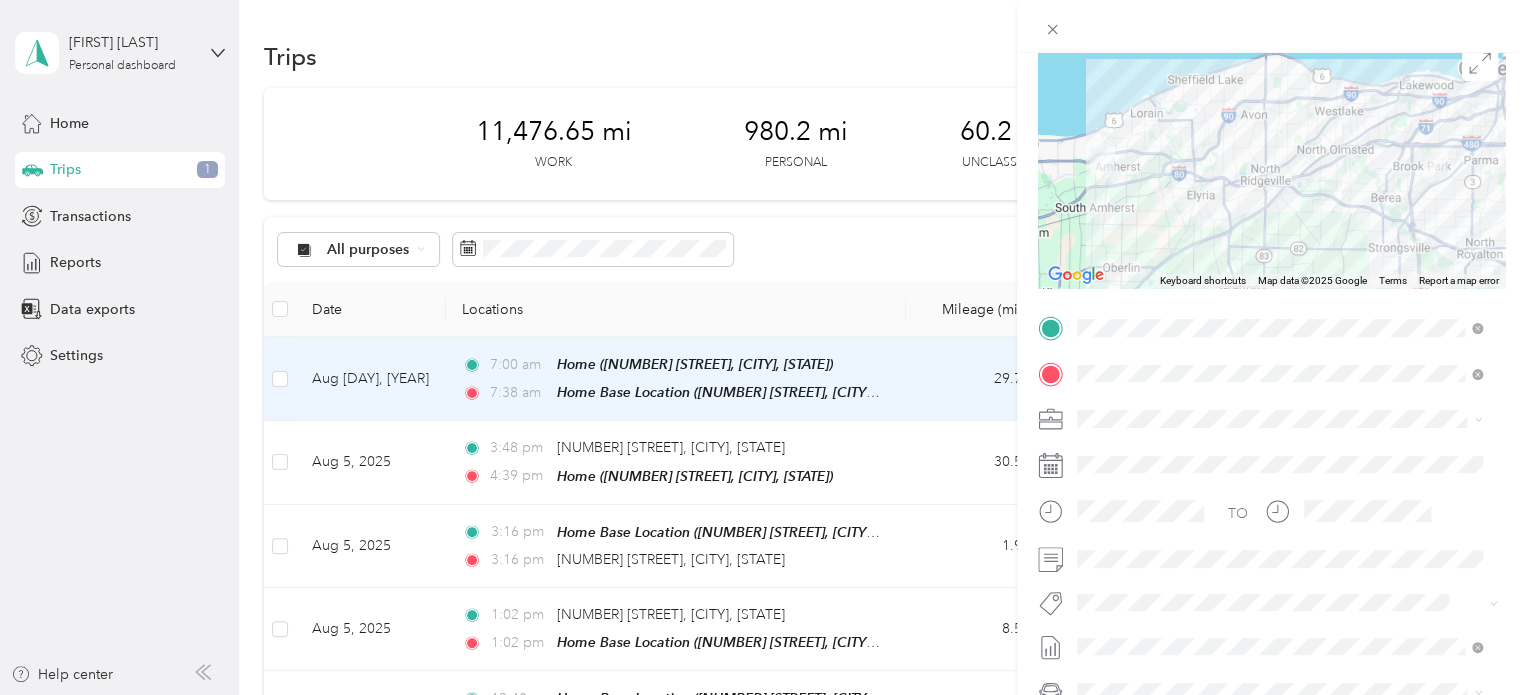 scroll, scrollTop: 0, scrollLeft: 0, axis: both 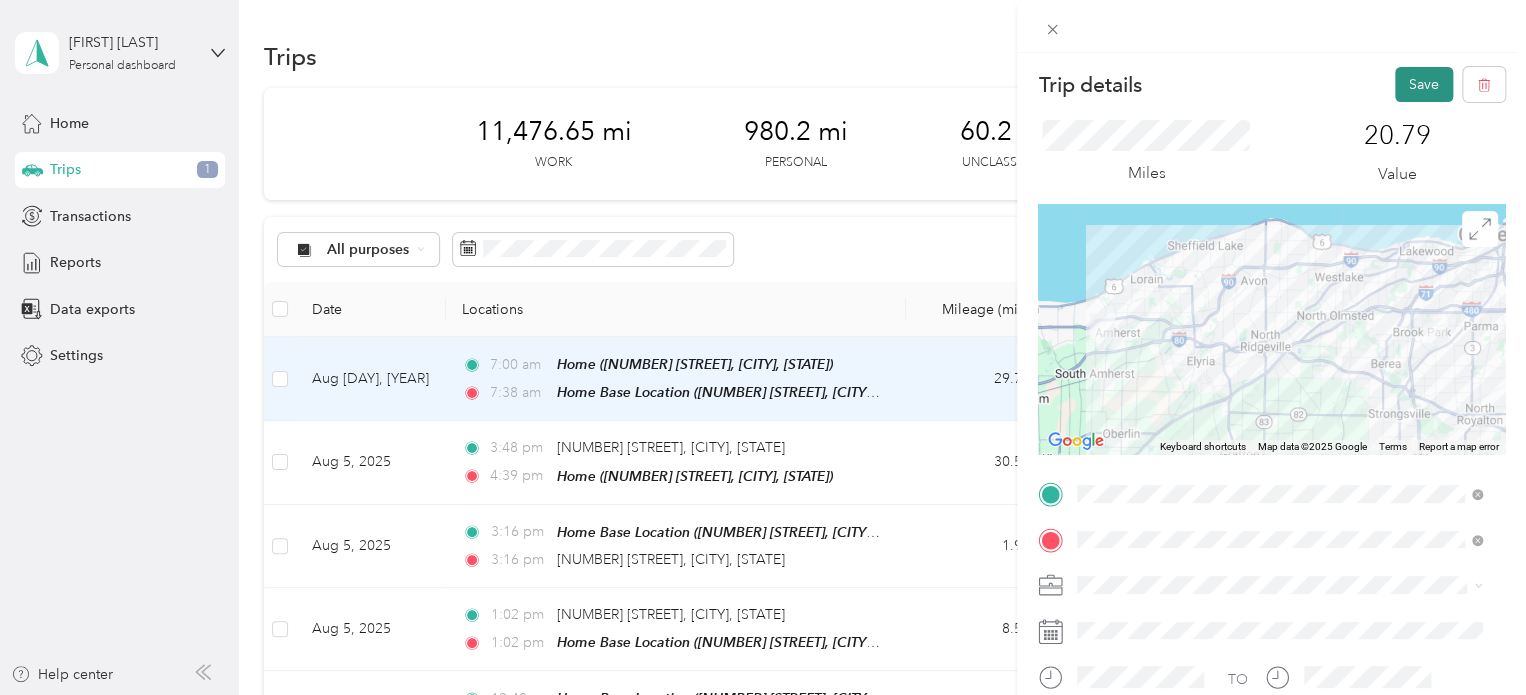 click on "Save" at bounding box center [1424, 84] 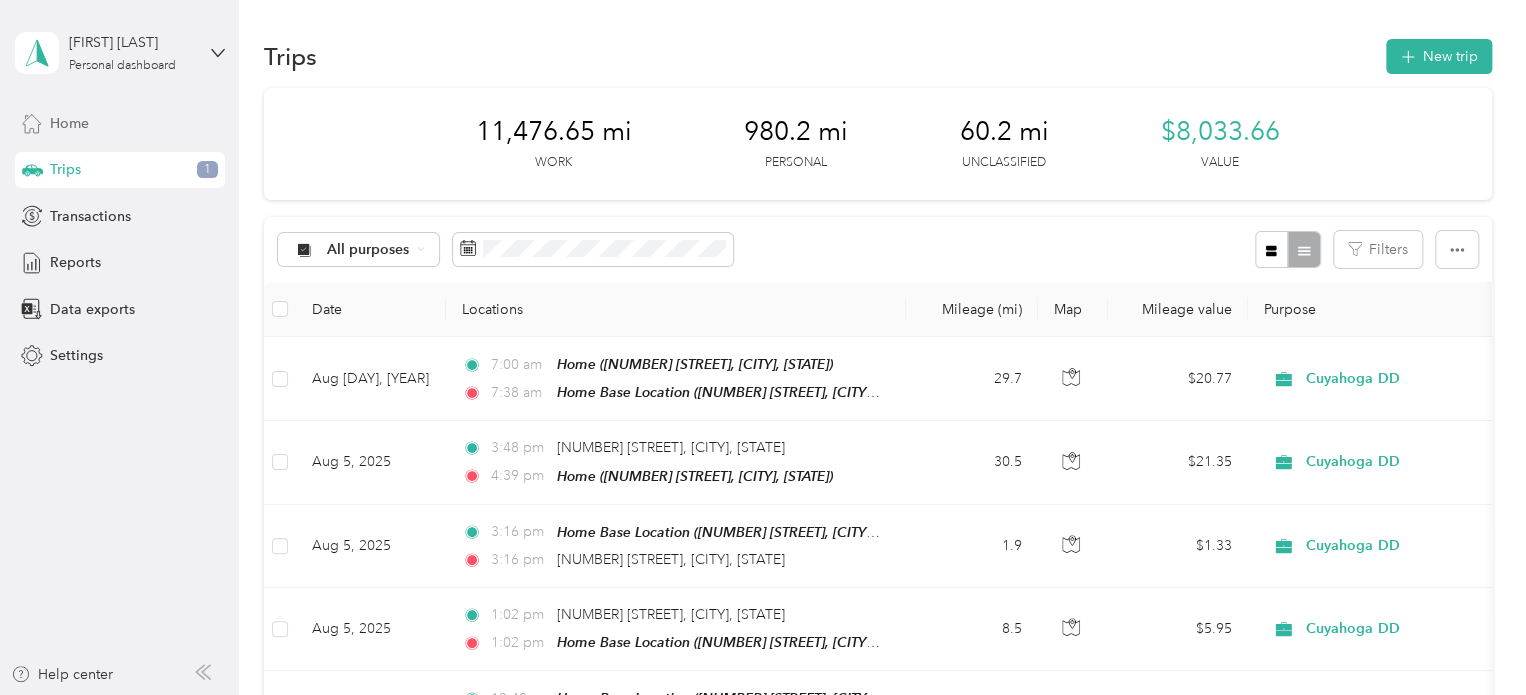 click on "Home" at bounding box center (69, 123) 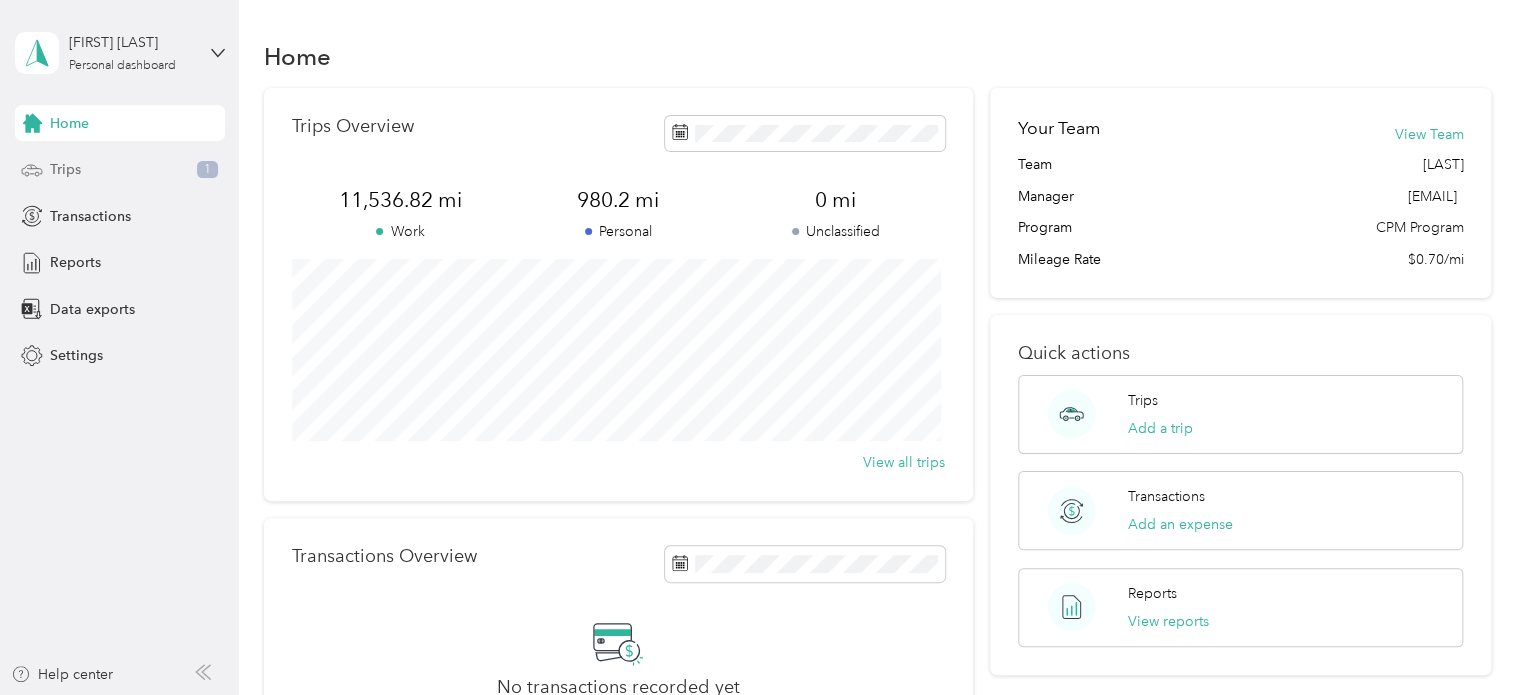 click on "Trips 1" at bounding box center (120, 170) 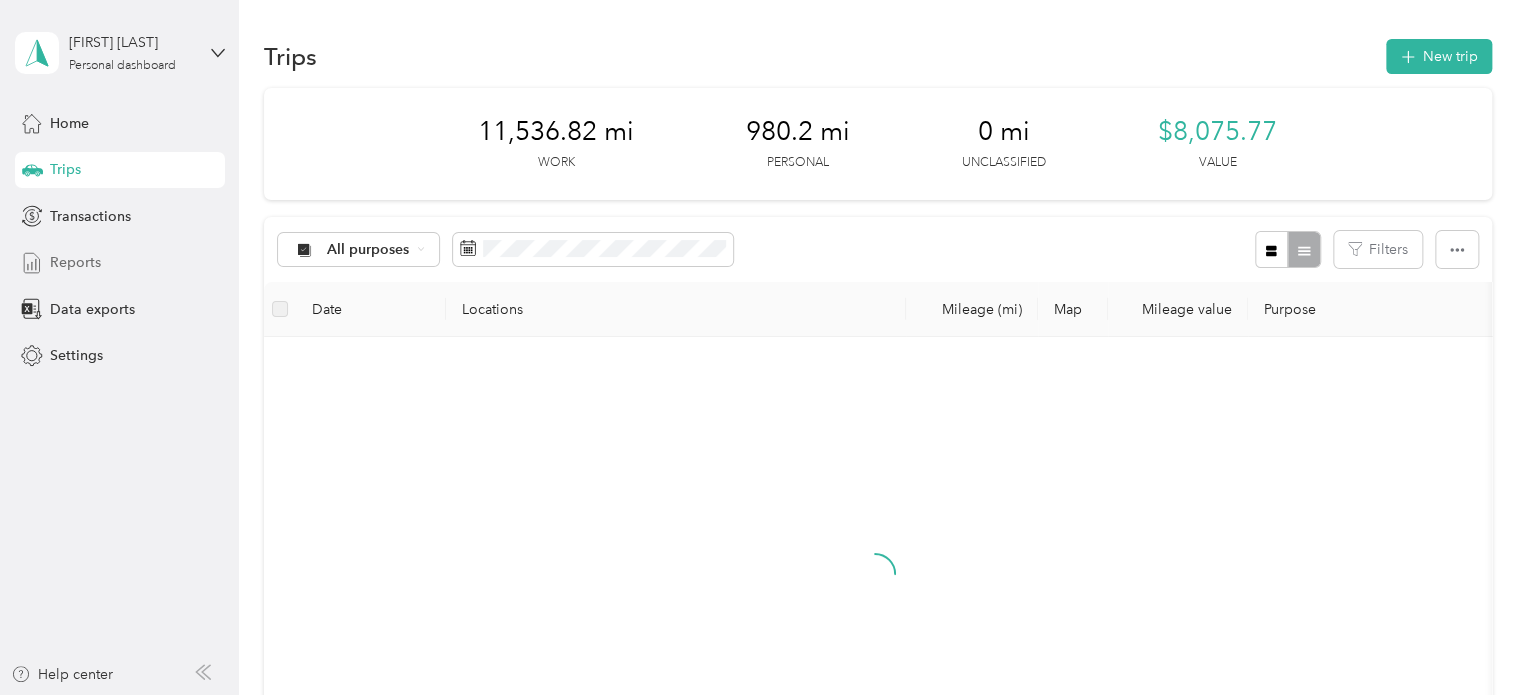 click on "Reports" at bounding box center (75, 262) 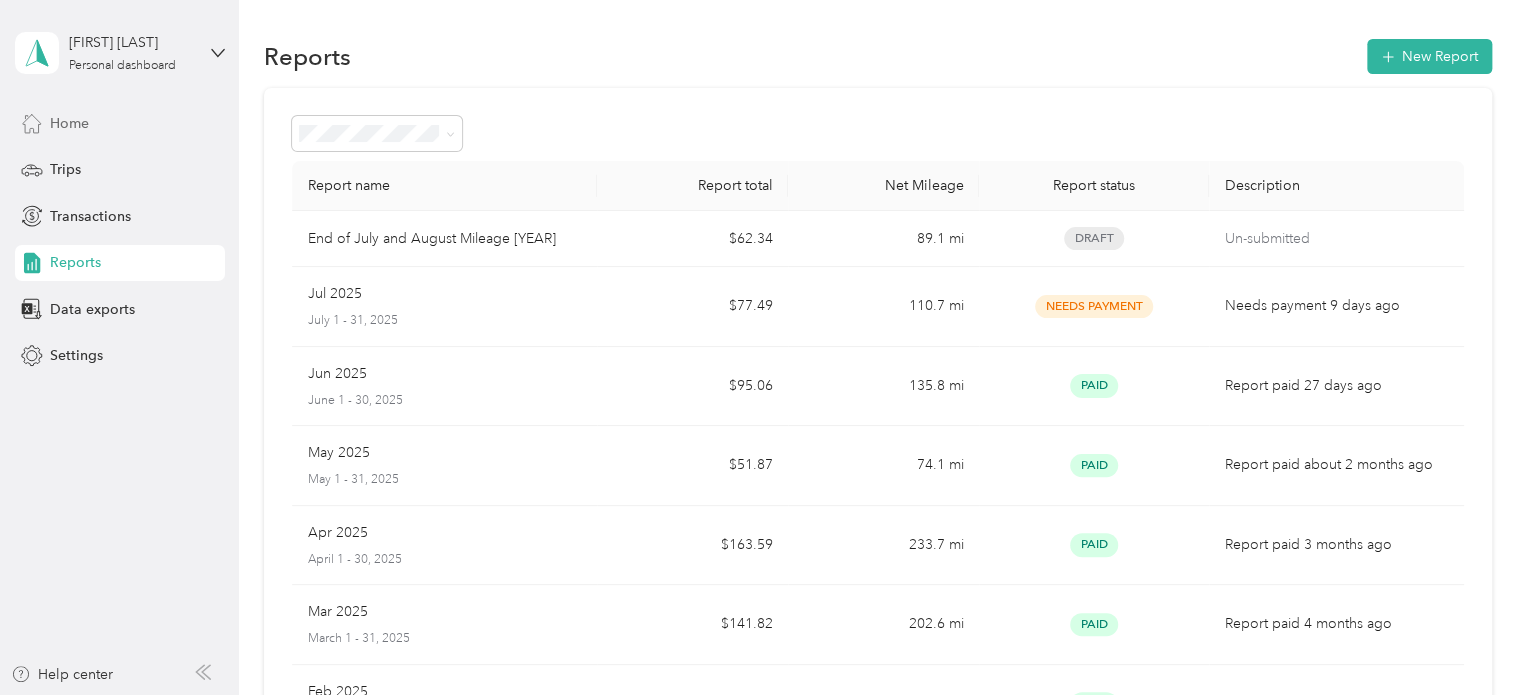 click on "Home" at bounding box center (120, 123) 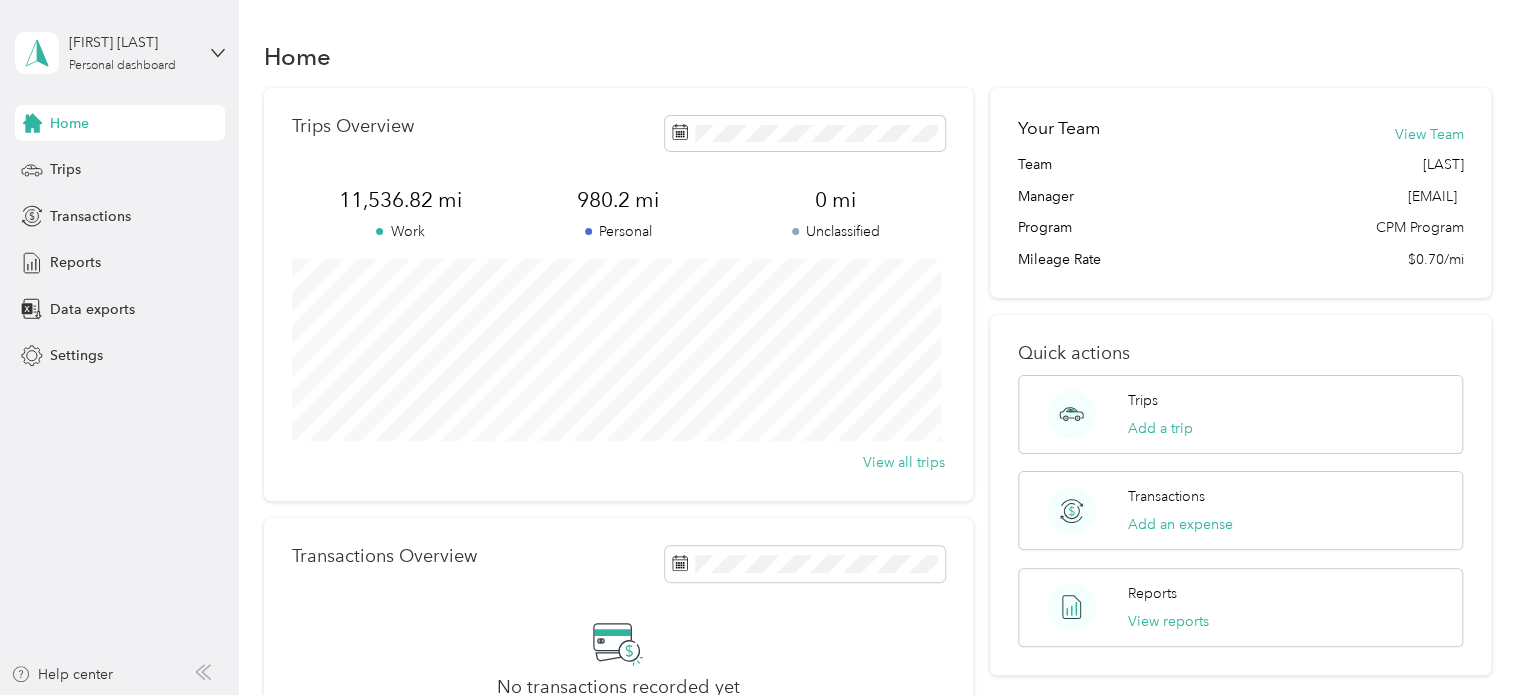click on "Home" at bounding box center (69, 123) 